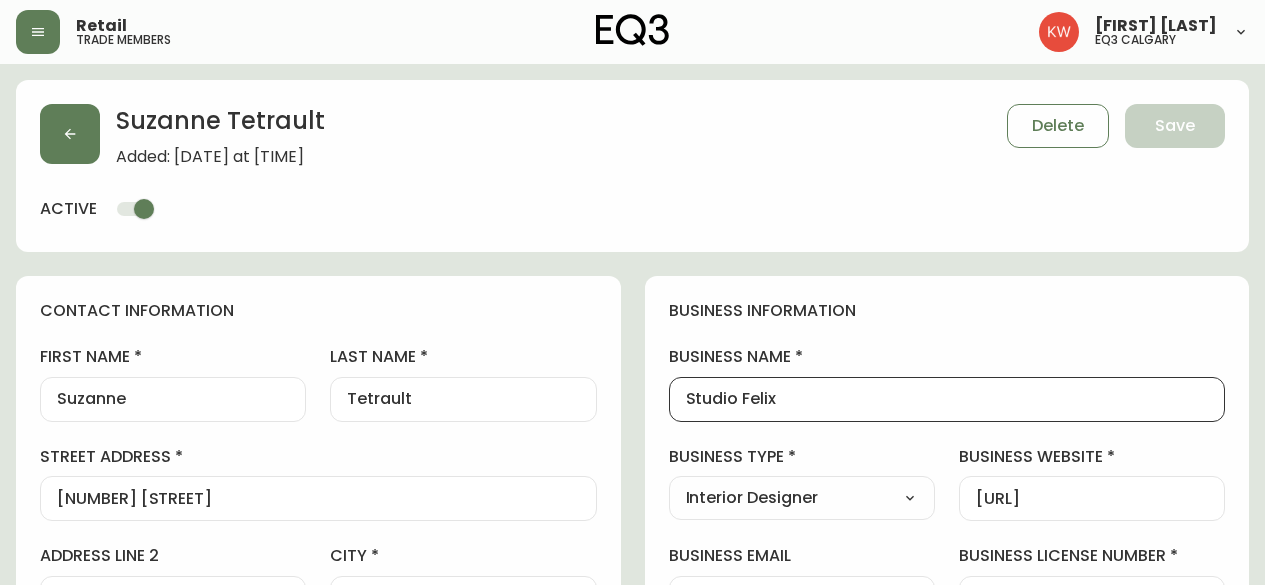 select on "AB" 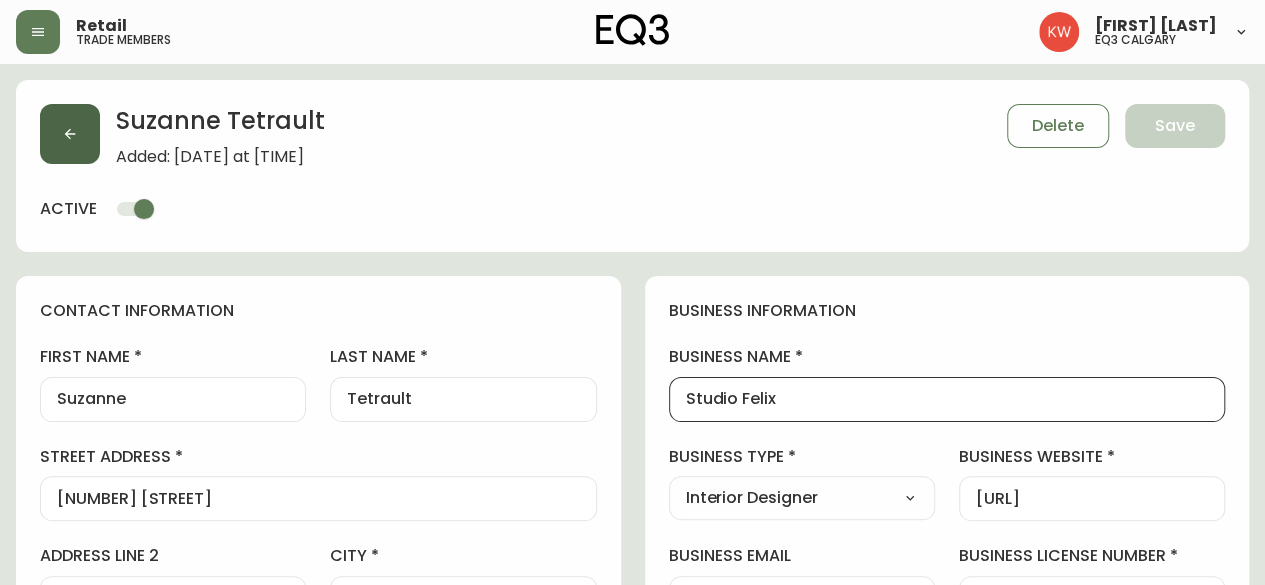 click at bounding box center (70, 134) 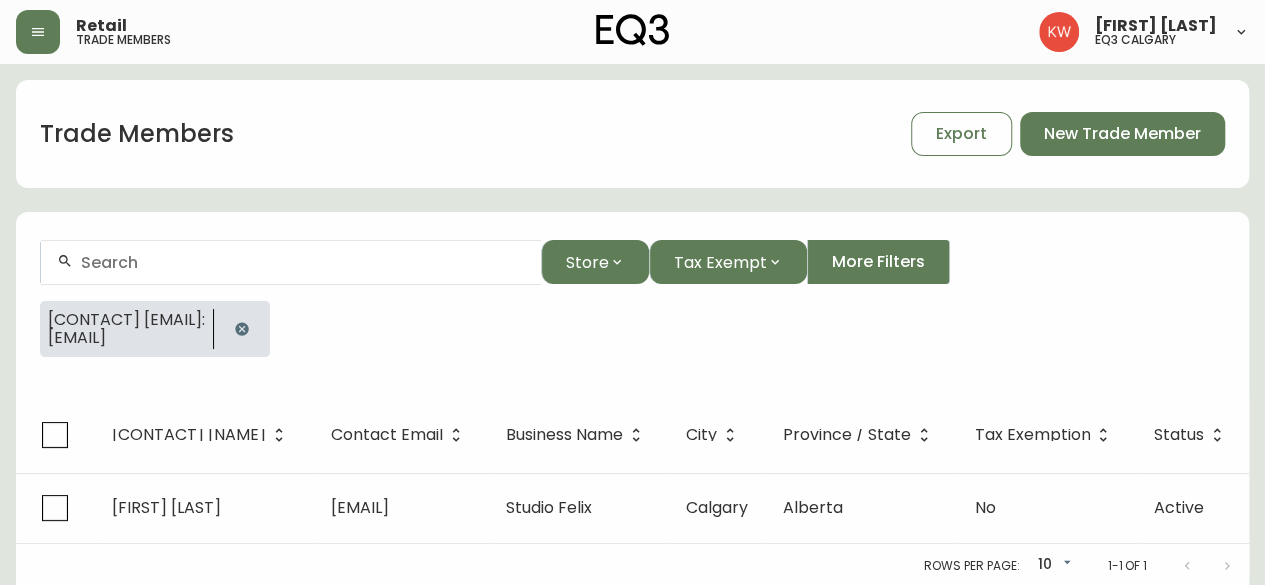 click 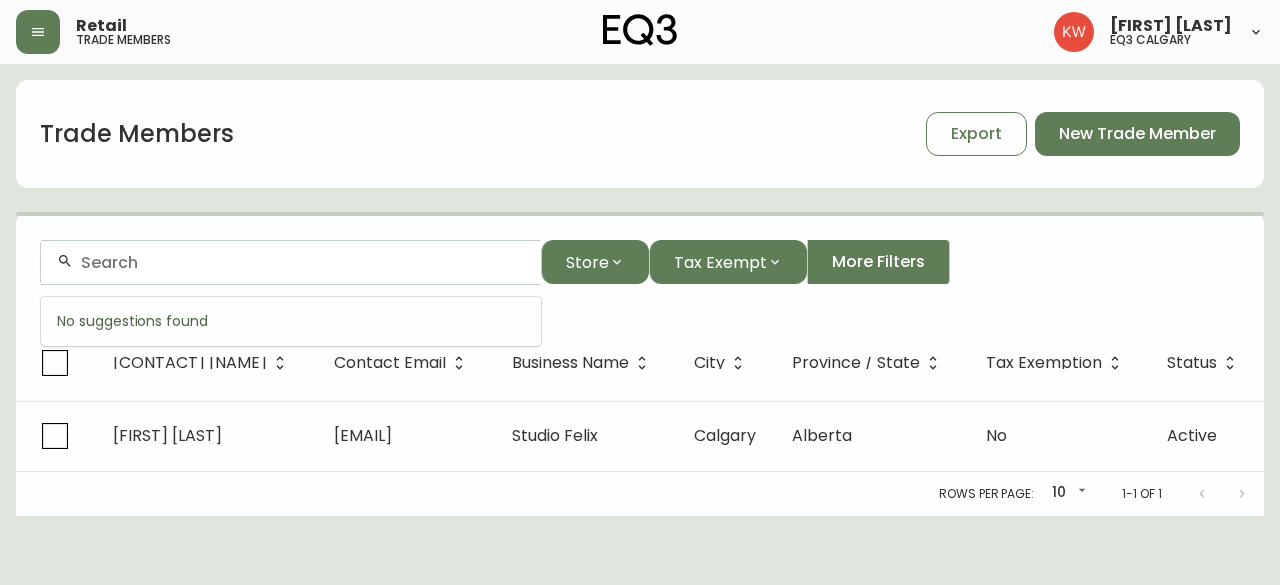 click at bounding box center (303, 262) 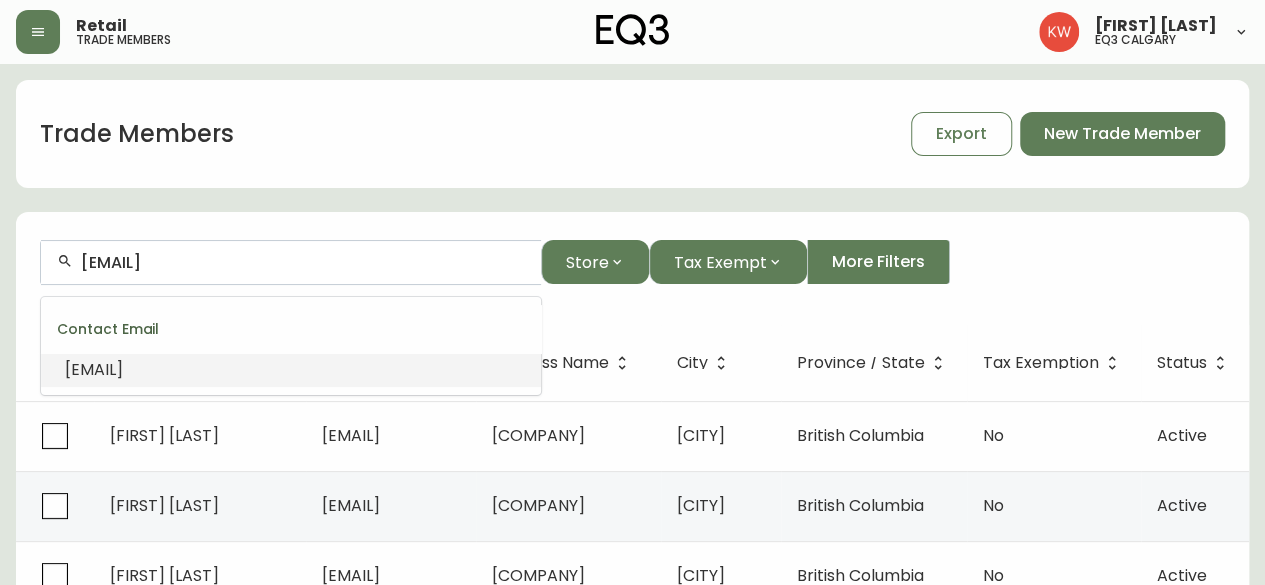 click on "[EMAIL]" at bounding box center [94, 369] 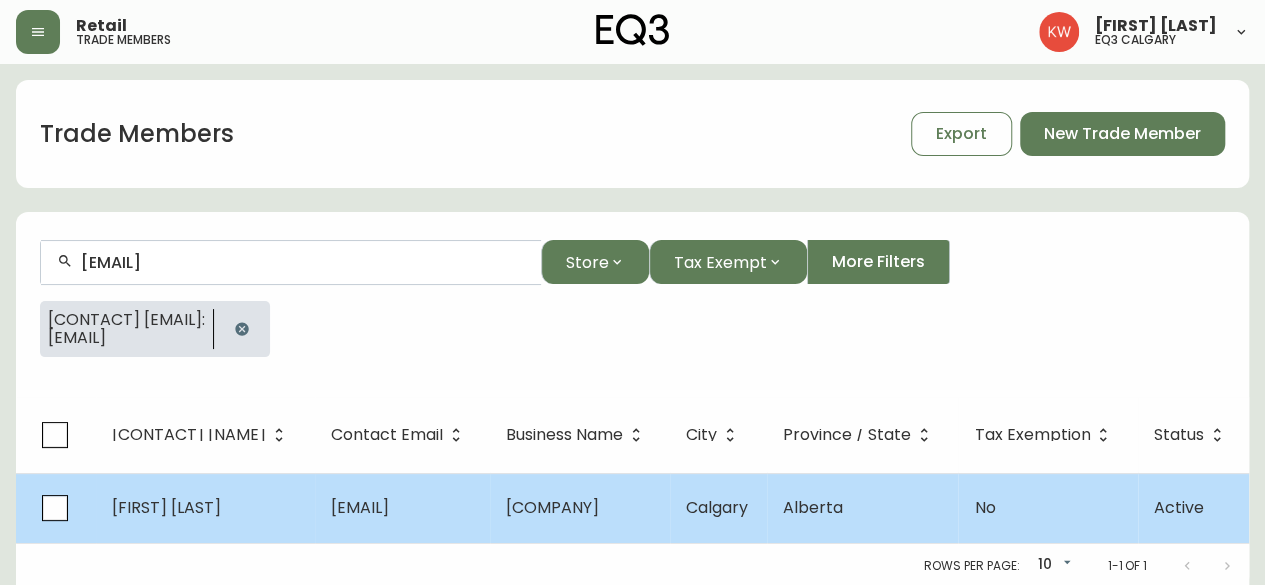 type on "[EMAIL]" 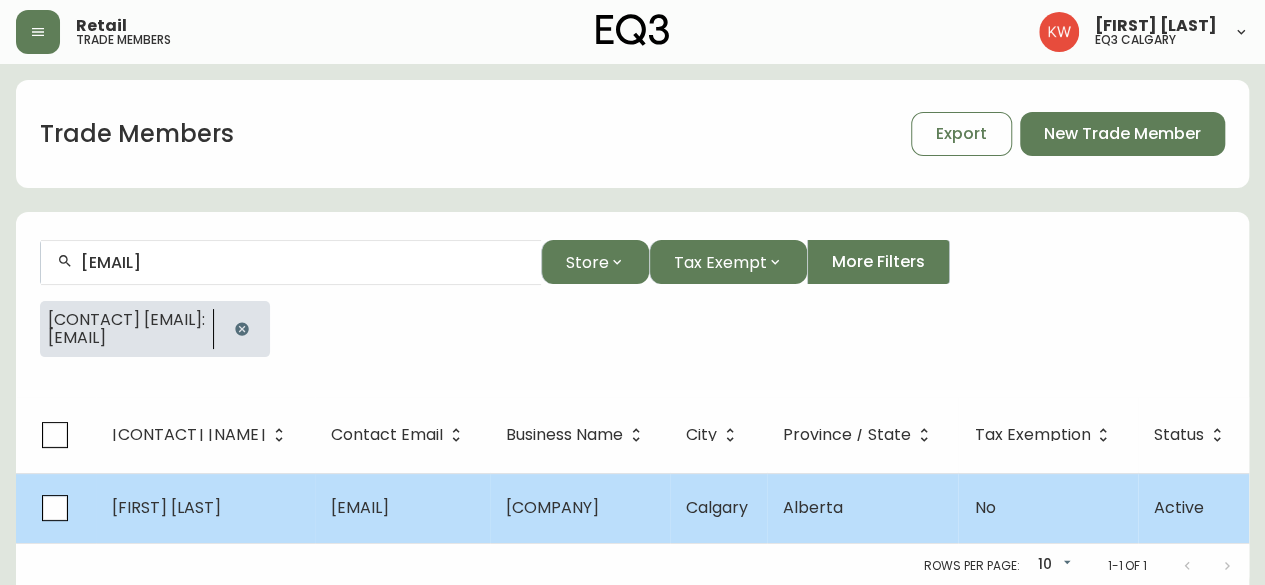 click on "[FIRST] [LAST]" at bounding box center (166, 507) 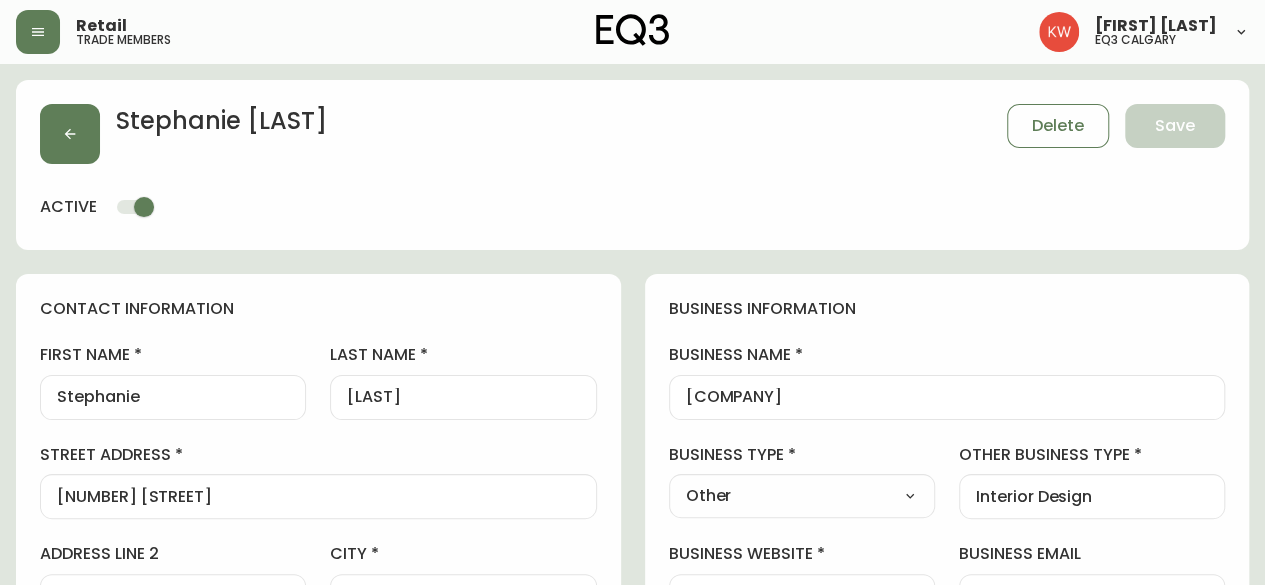type on "EQ3 Calgary" 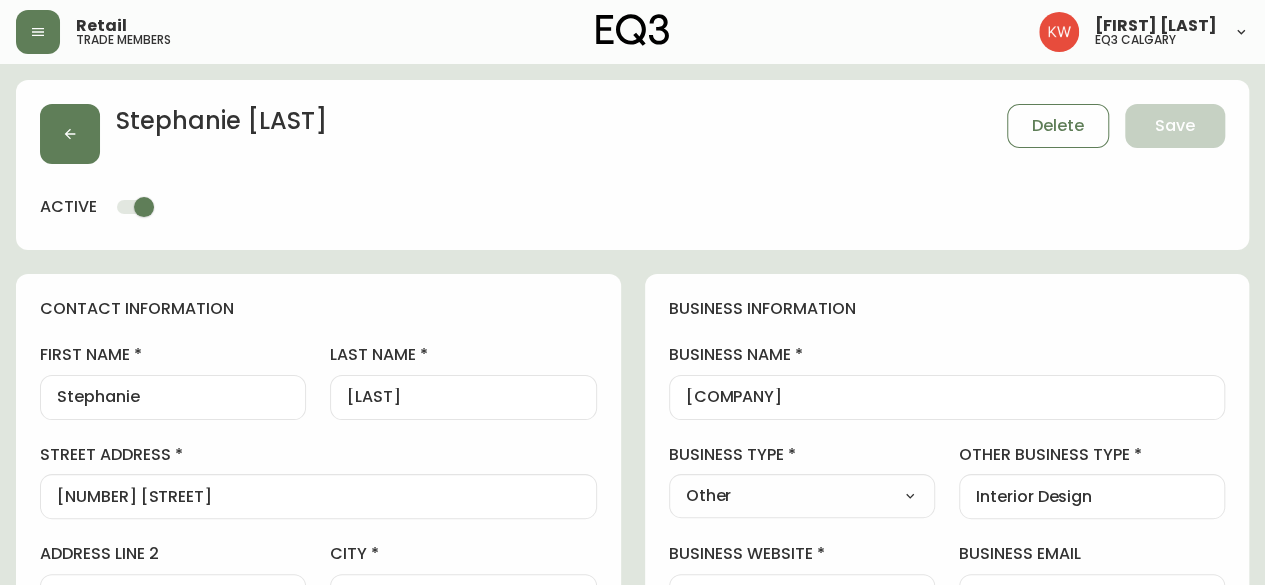 select on "[ID]" 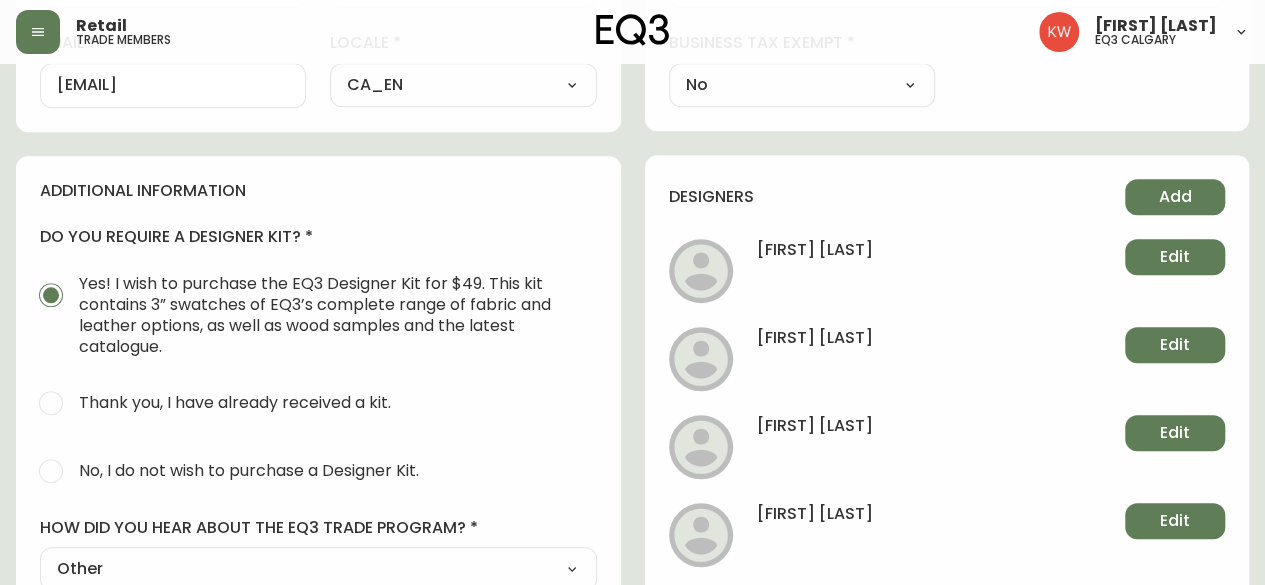 scroll, scrollTop: 800, scrollLeft: 0, axis: vertical 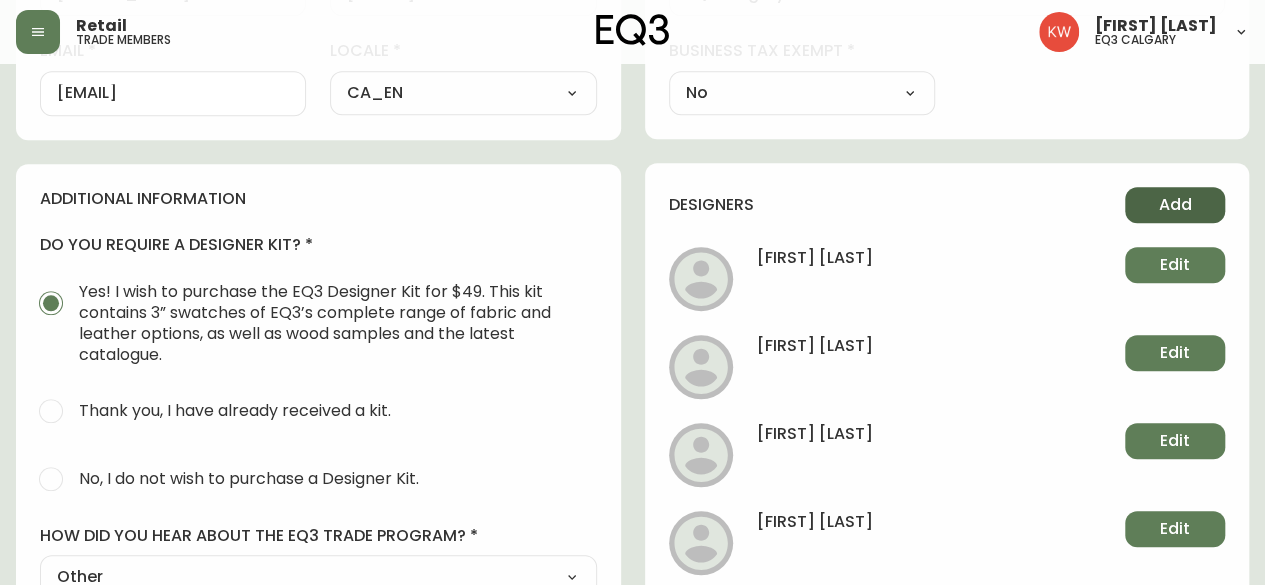 click on "Add" at bounding box center (1175, 205) 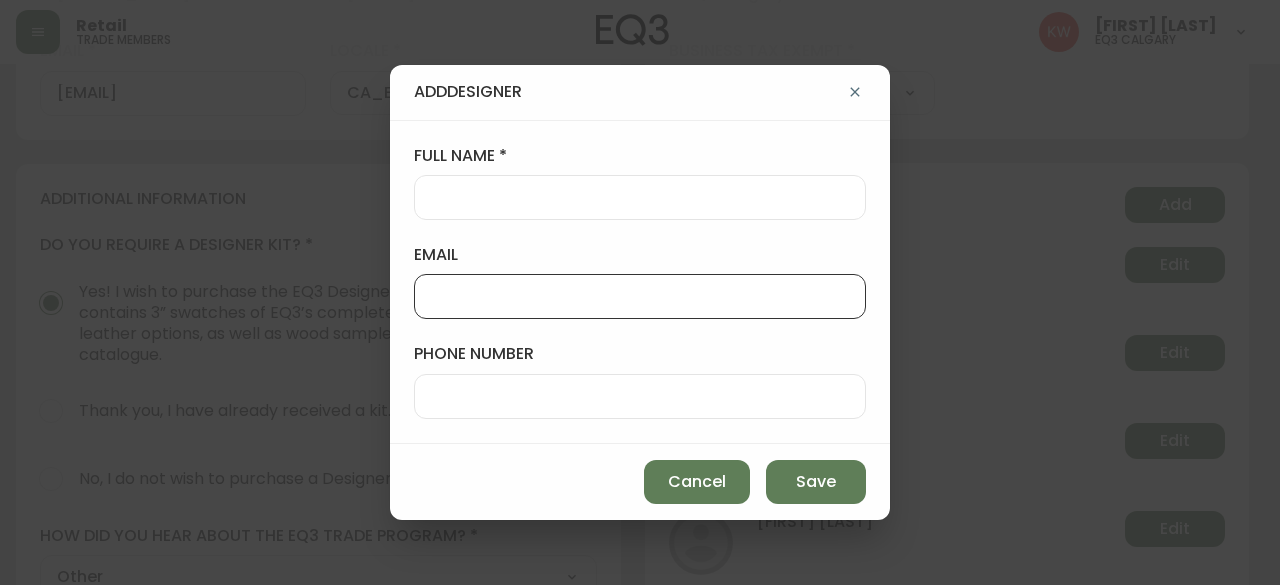 click on "email" at bounding box center (640, 296) 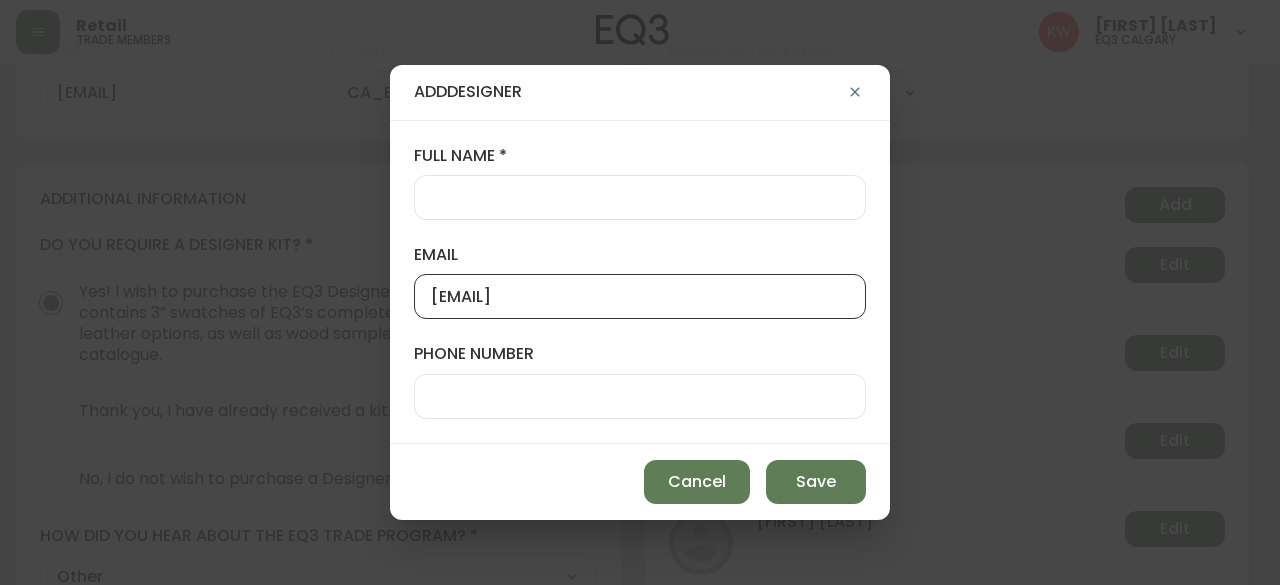 type on "[EMAIL]" 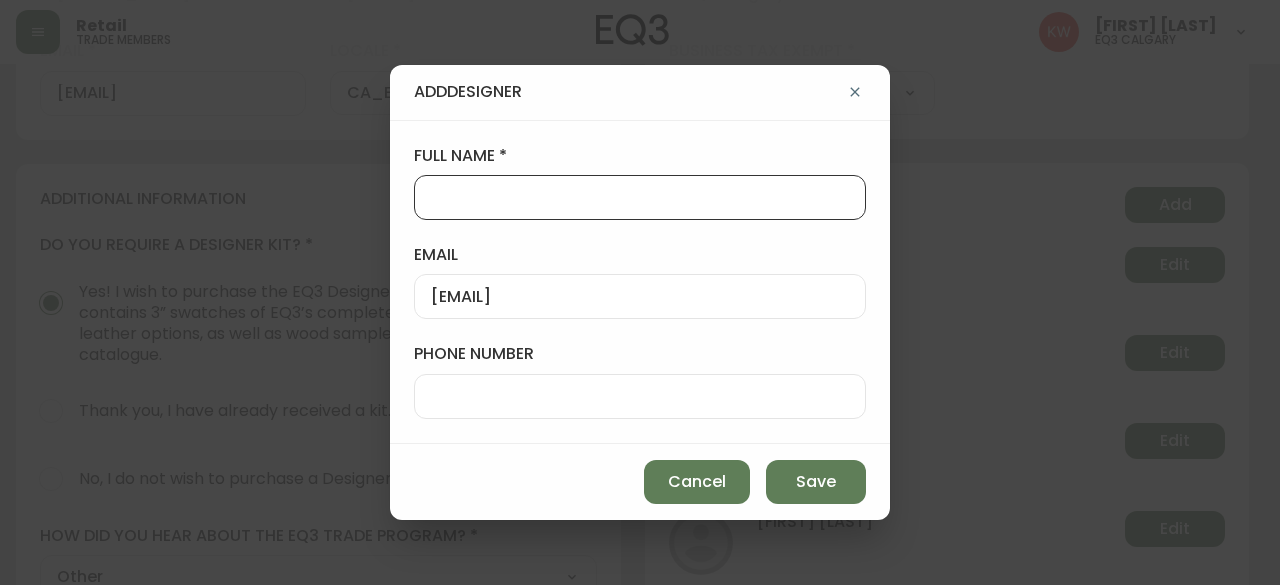click on "full name" at bounding box center (640, 197) 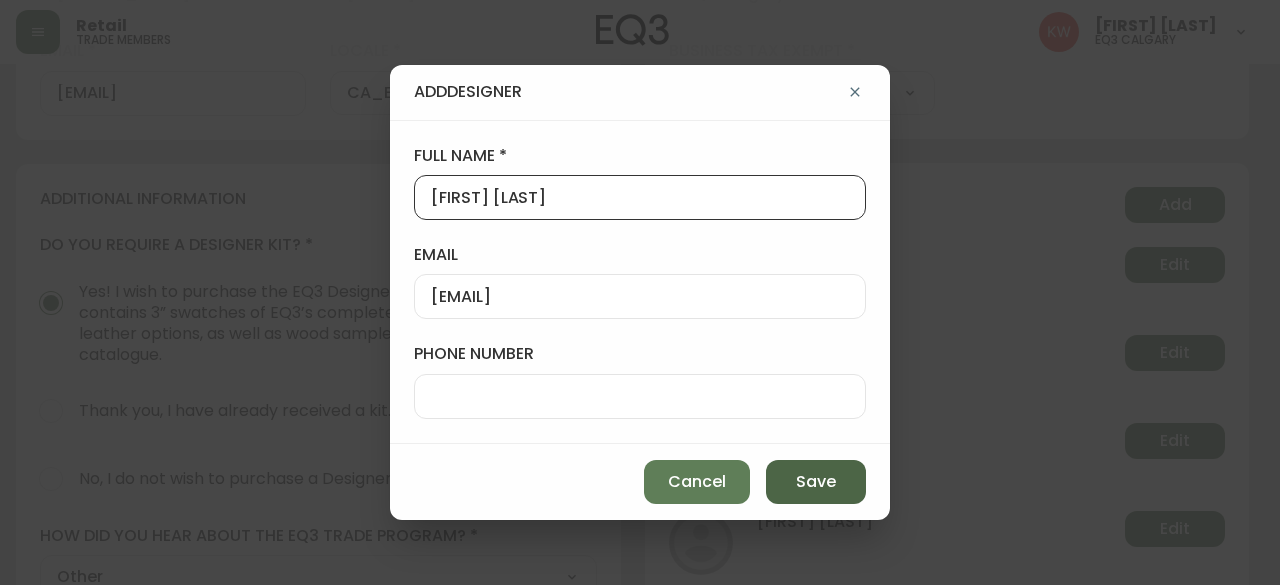 type on "[FIRST] [LAST]" 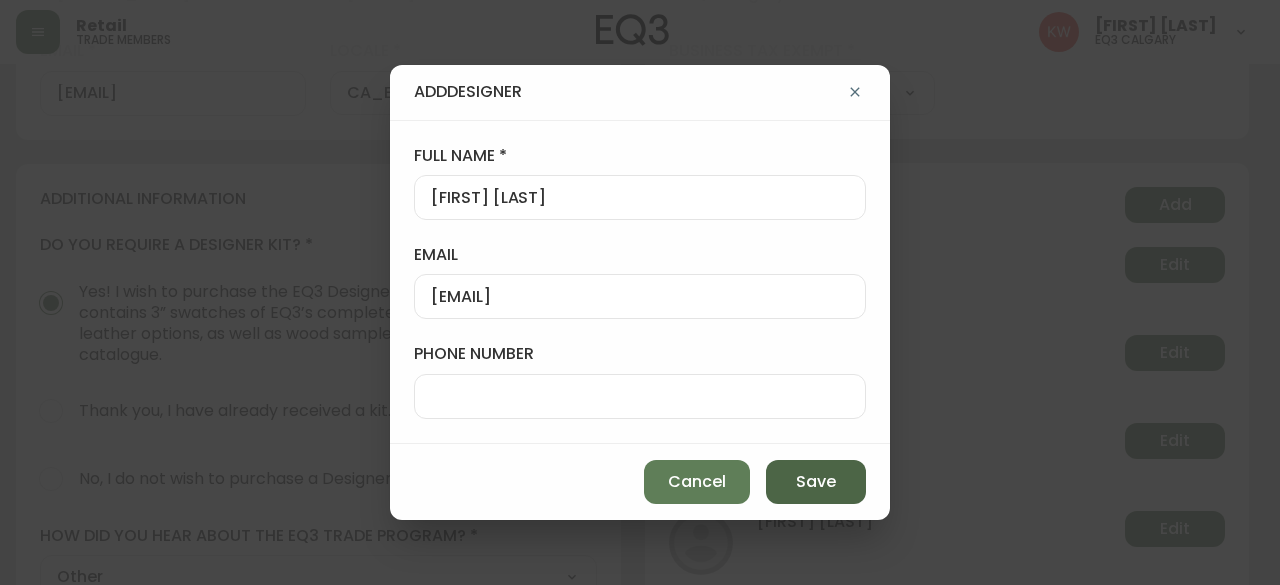 click on "Save" at bounding box center [816, 482] 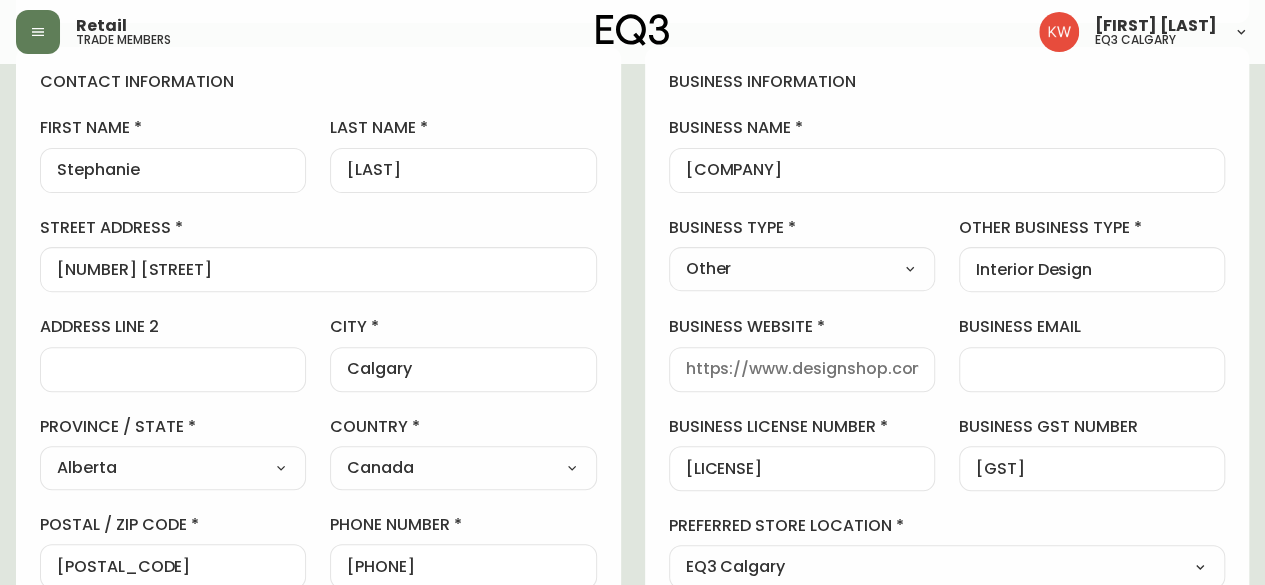 scroll, scrollTop: 100, scrollLeft: 0, axis: vertical 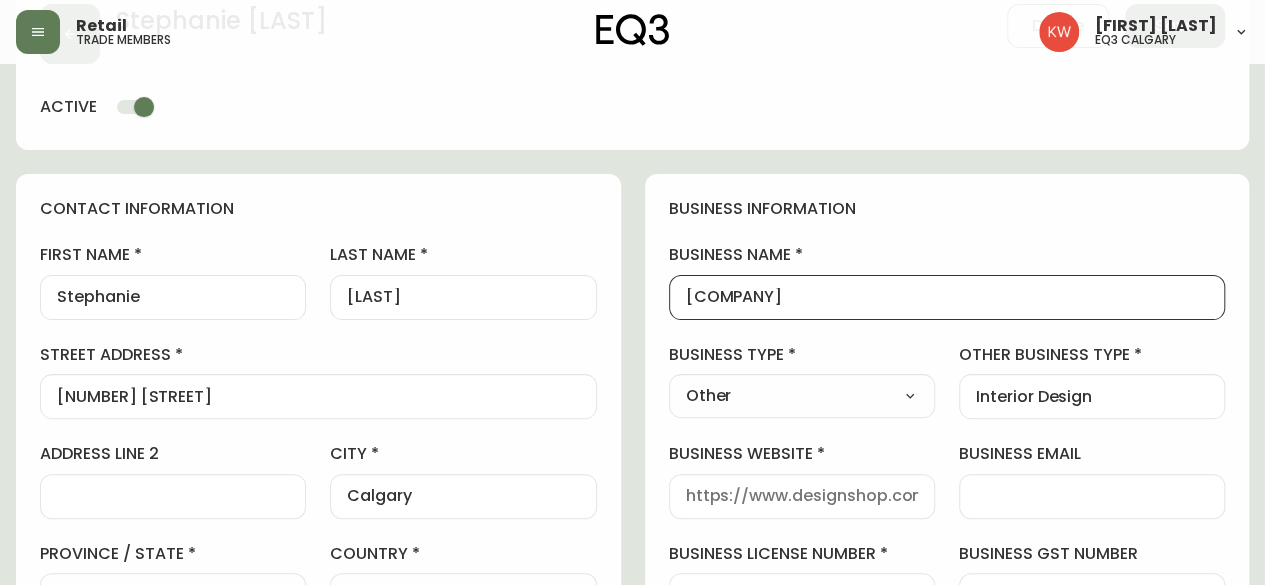 drag, startPoint x: 861, startPoint y: 302, endPoint x: 660, endPoint y: 294, distance: 201.15913 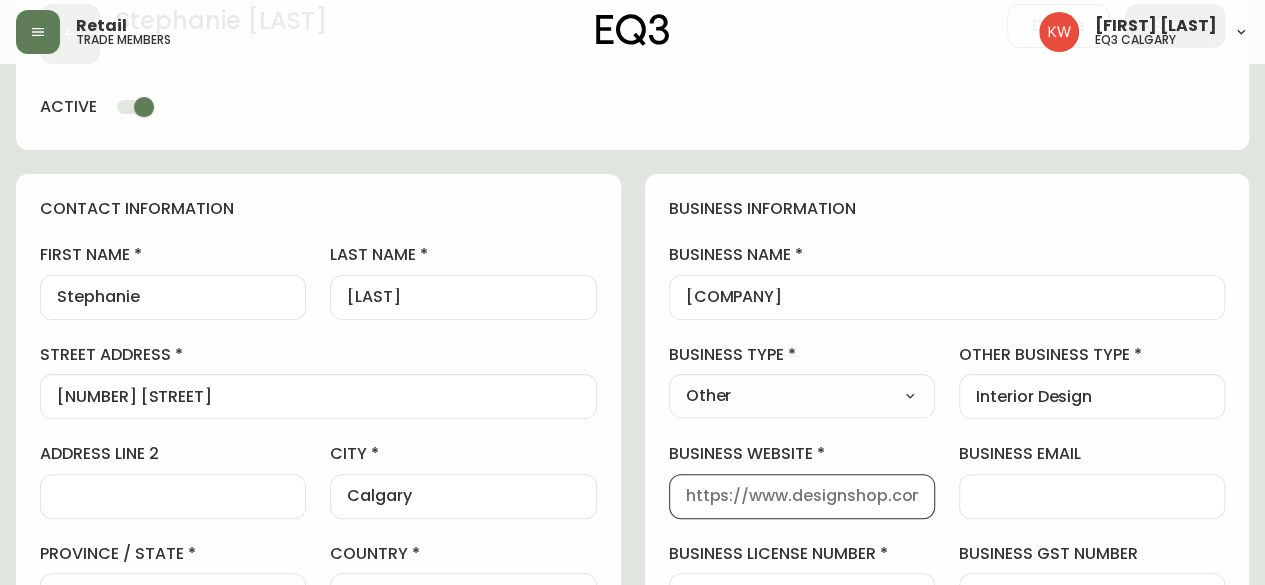 click on "business website" at bounding box center (802, 496) 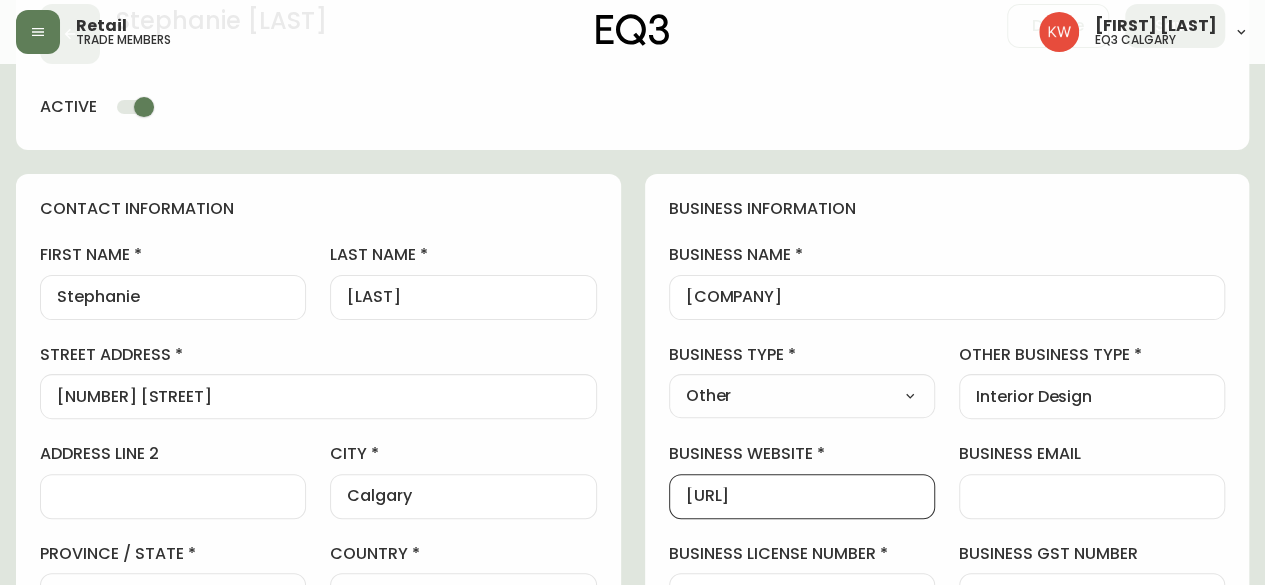type on "[URL]" 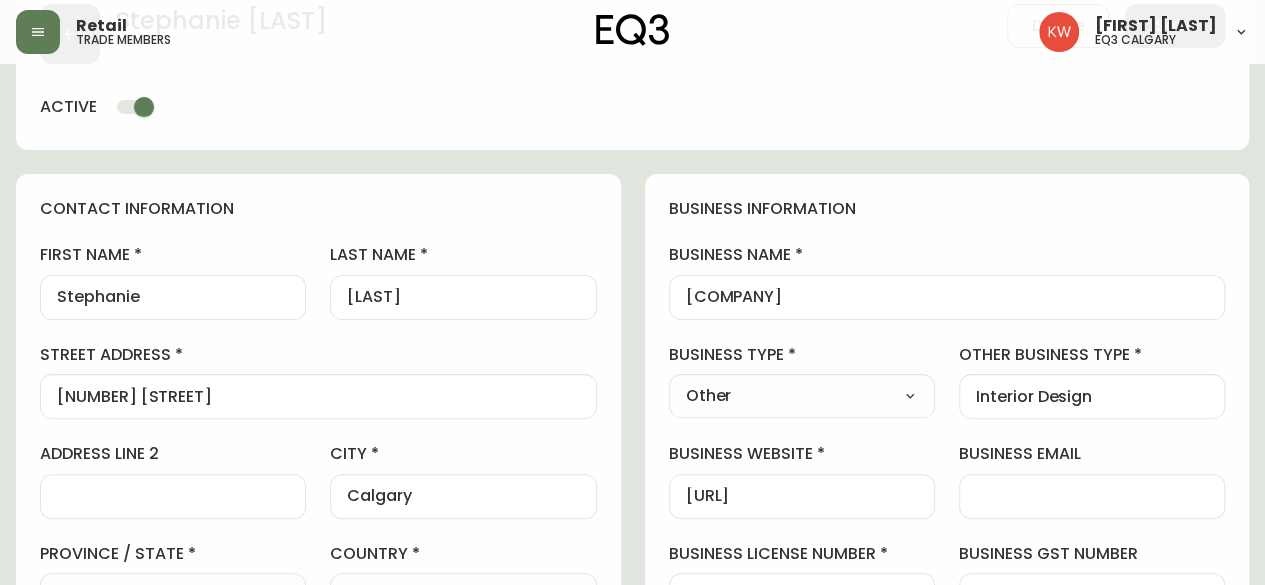 scroll, scrollTop: 0, scrollLeft: 0, axis: both 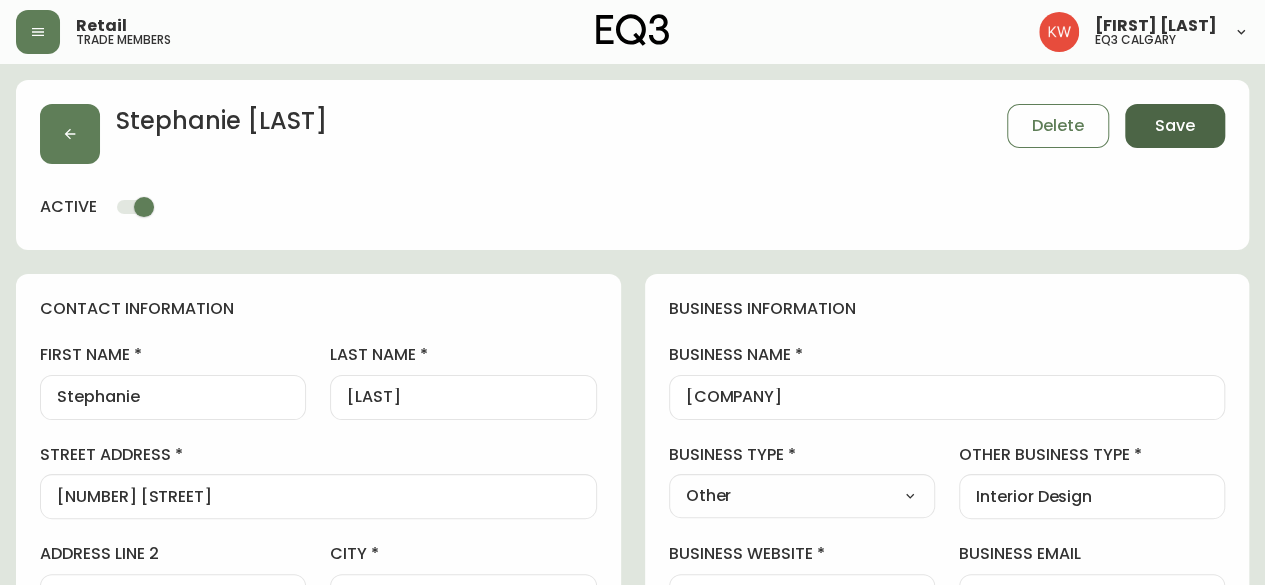 click on "Save" at bounding box center (1175, 126) 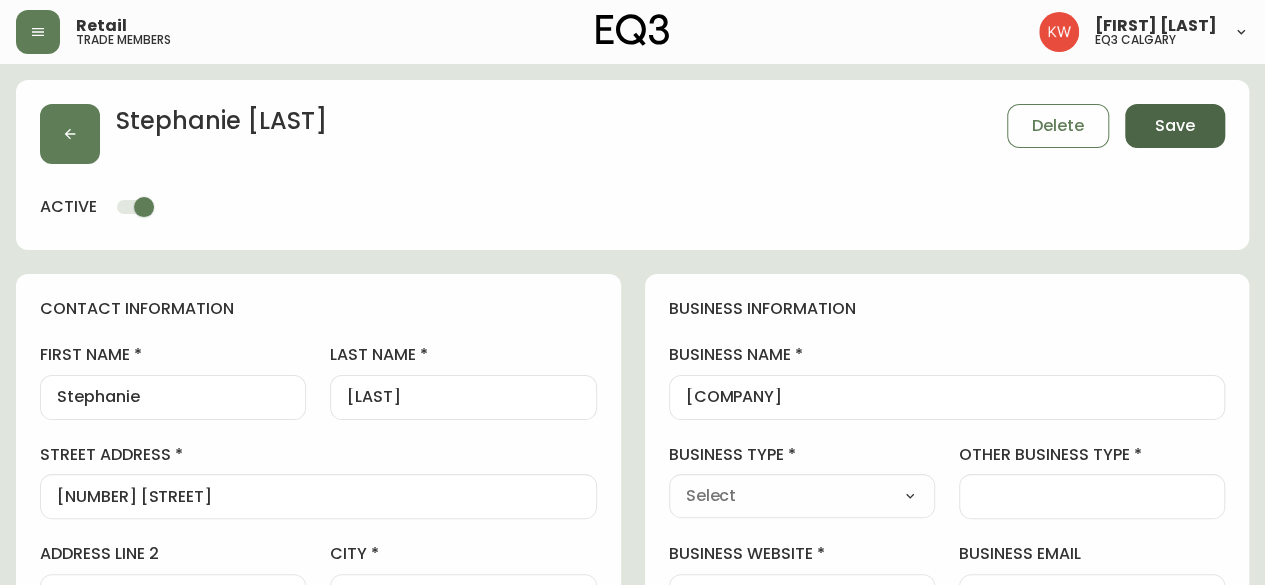 select 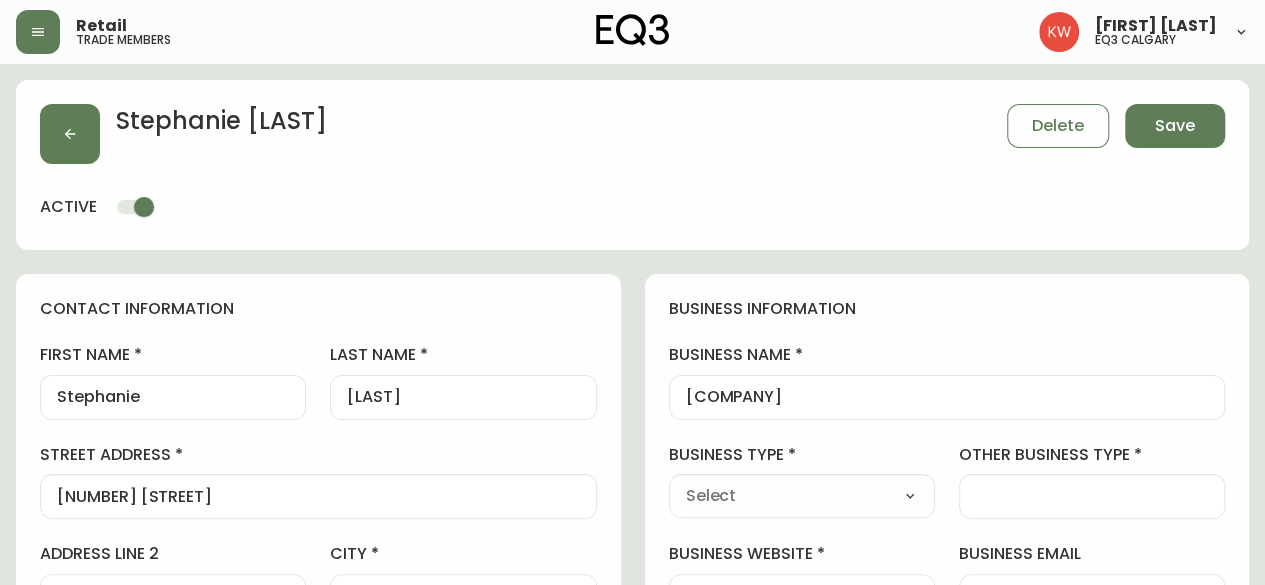 type on "Other" 